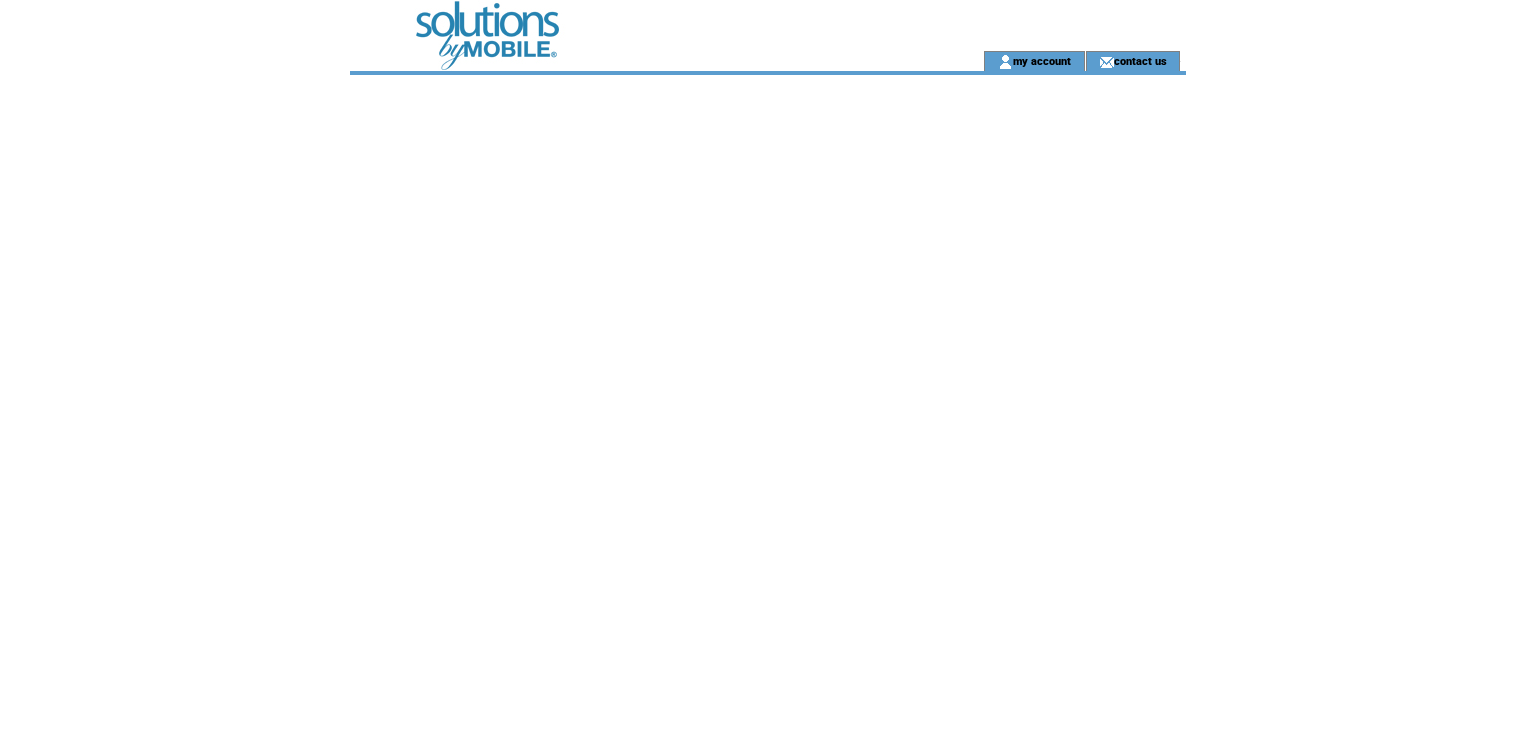 scroll, scrollTop: 0, scrollLeft: 0, axis: both 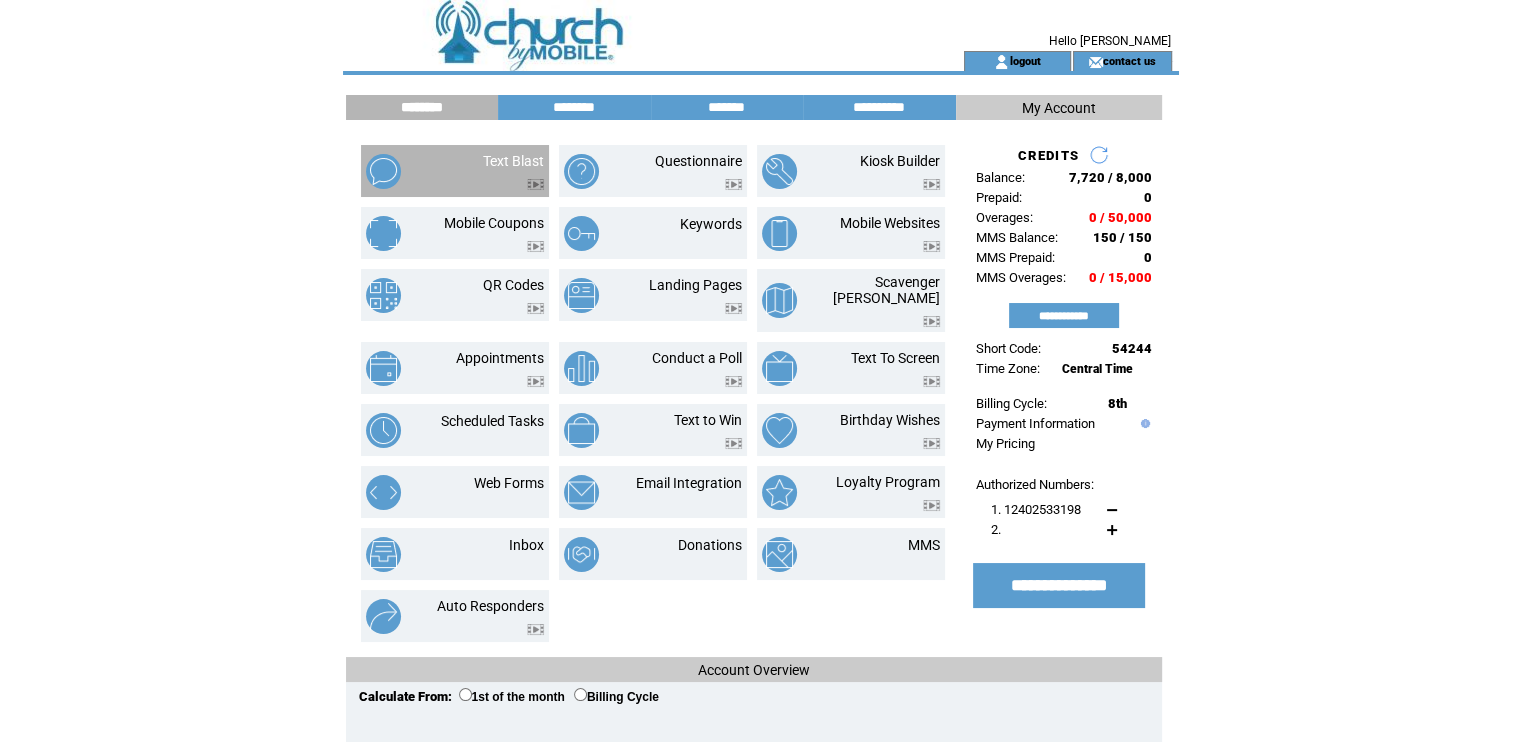 click at bounding box center [401, 171] 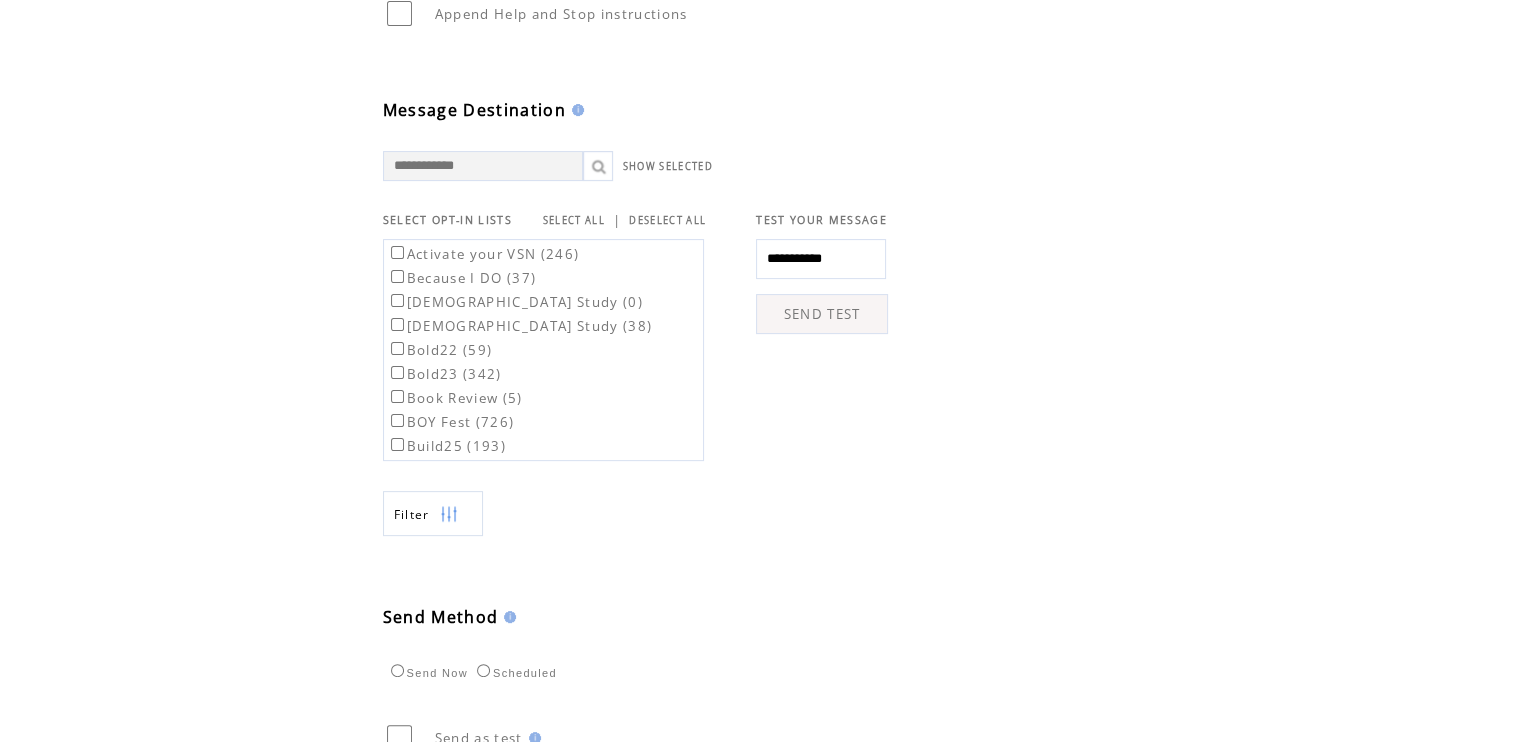 scroll, scrollTop: 500, scrollLeft: 0, axis: vertical 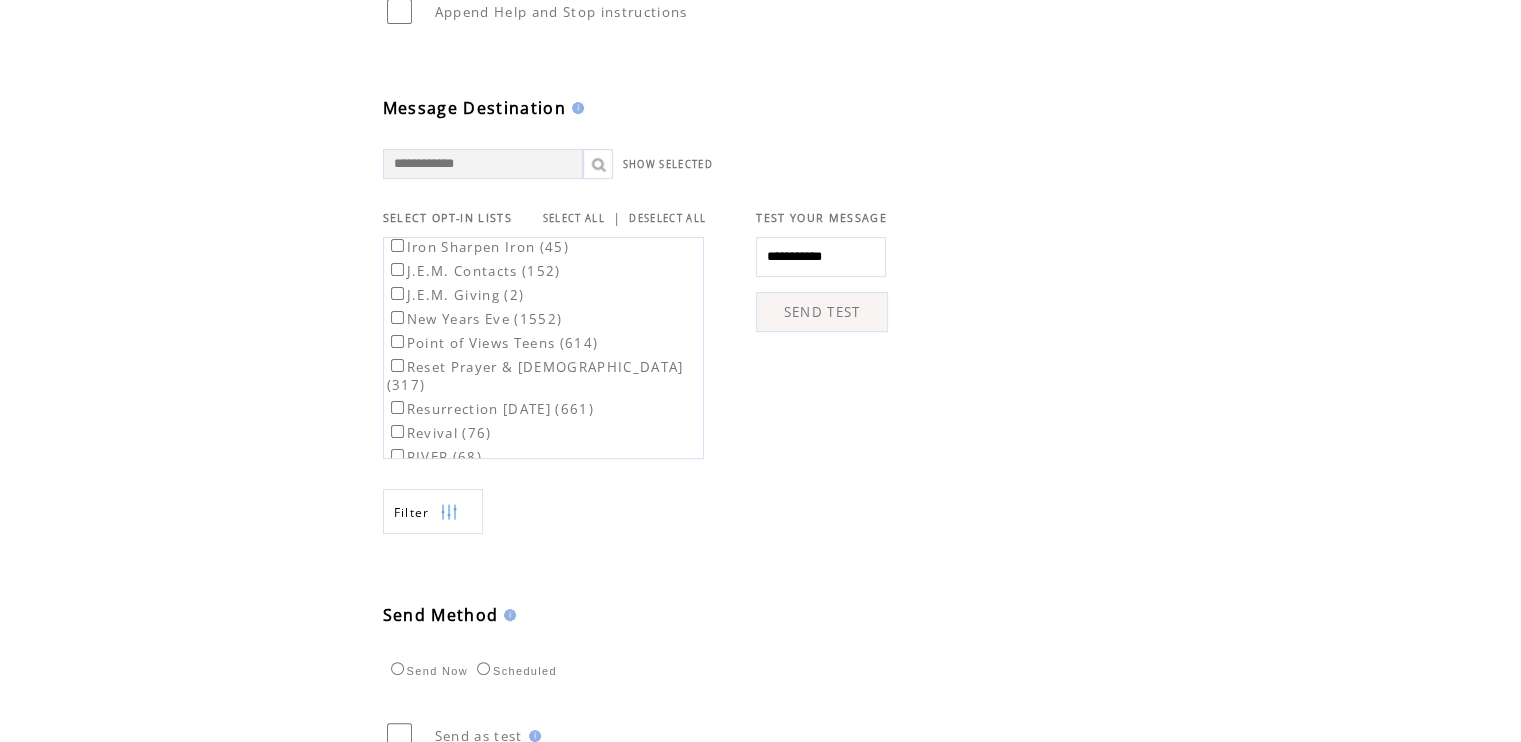 drag, startPoint x: 224, startPoint y: 143, endPoint x: 300, endPoint y: 125, distance: 78.10249 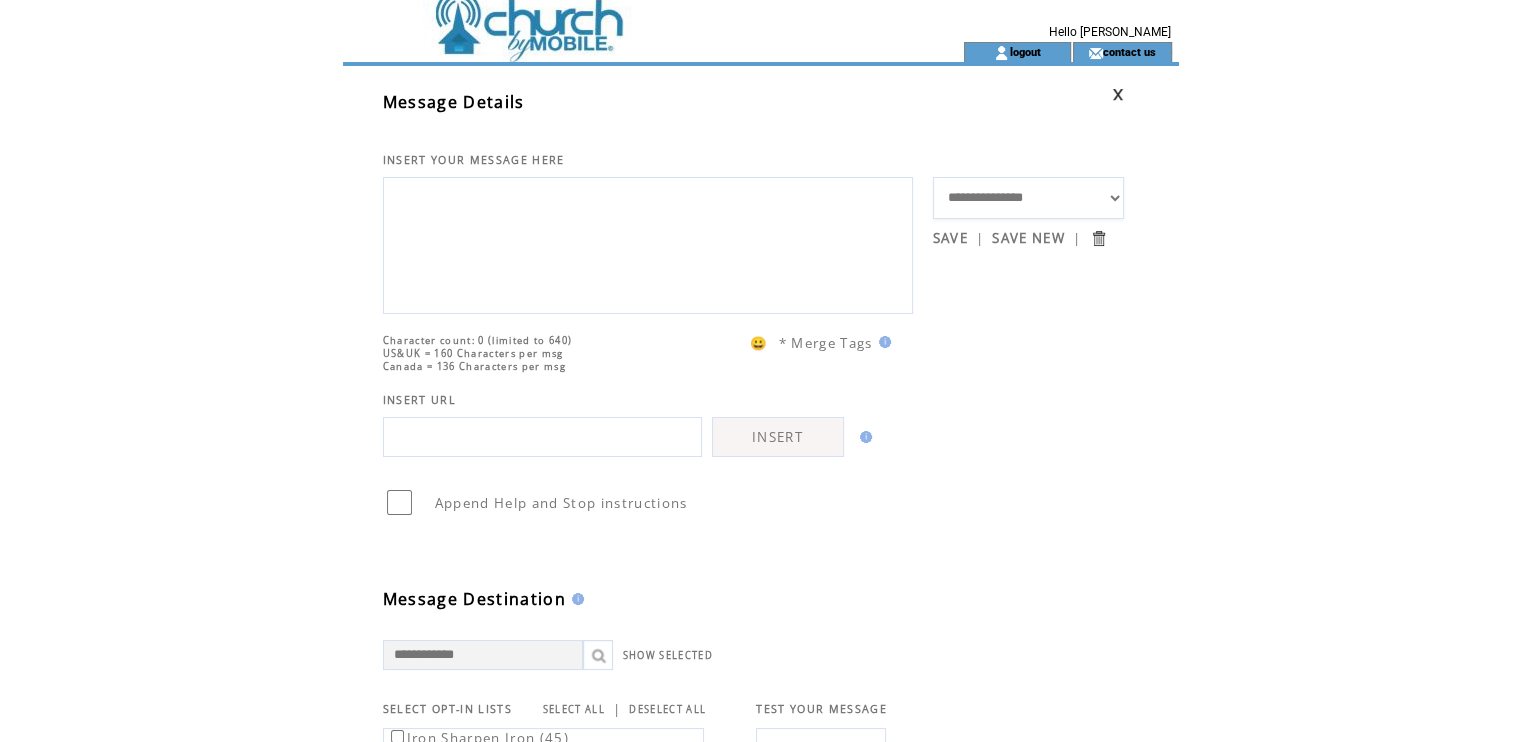 scroll, scrollTop: 0, scrollLeft: 0, axis: both 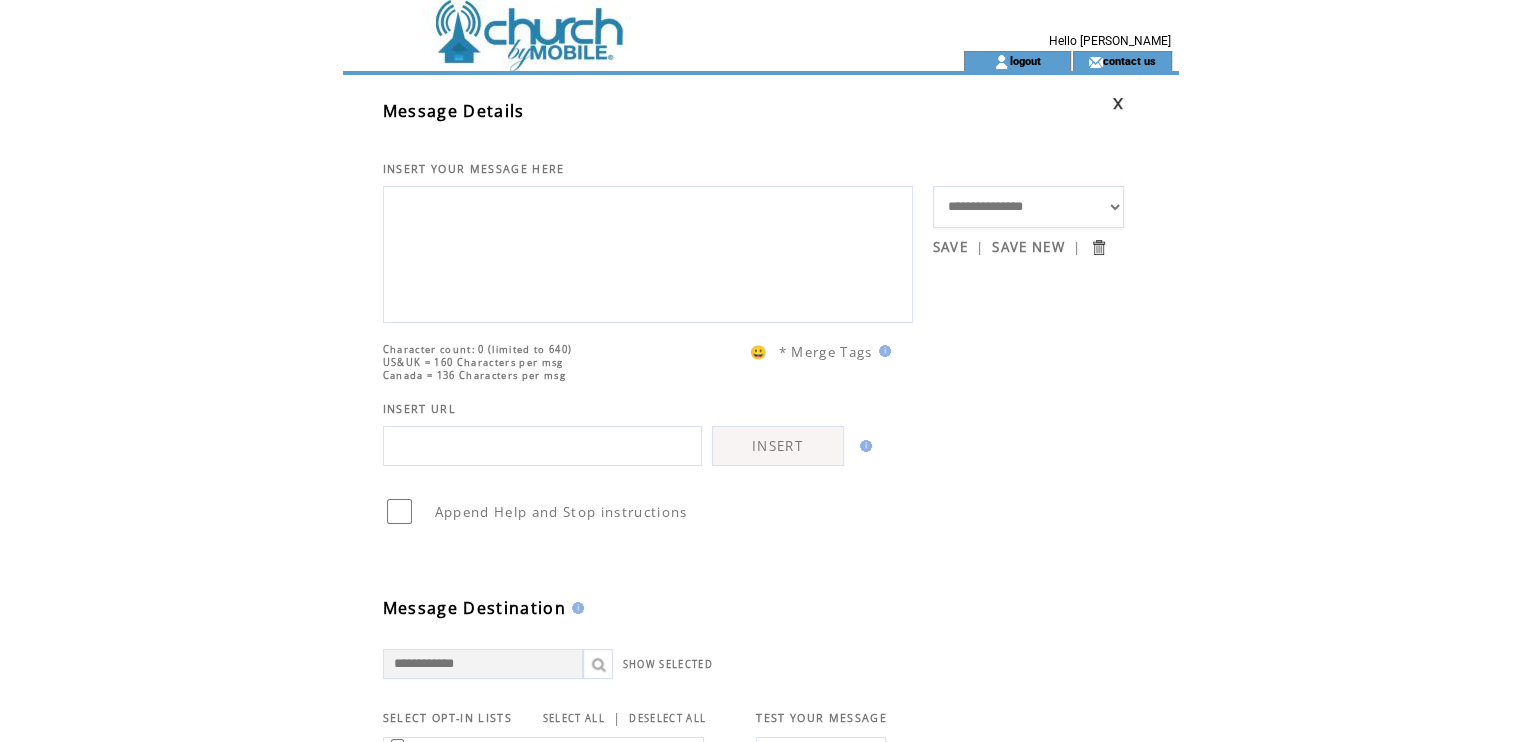 click at bounding box center (617, 25) 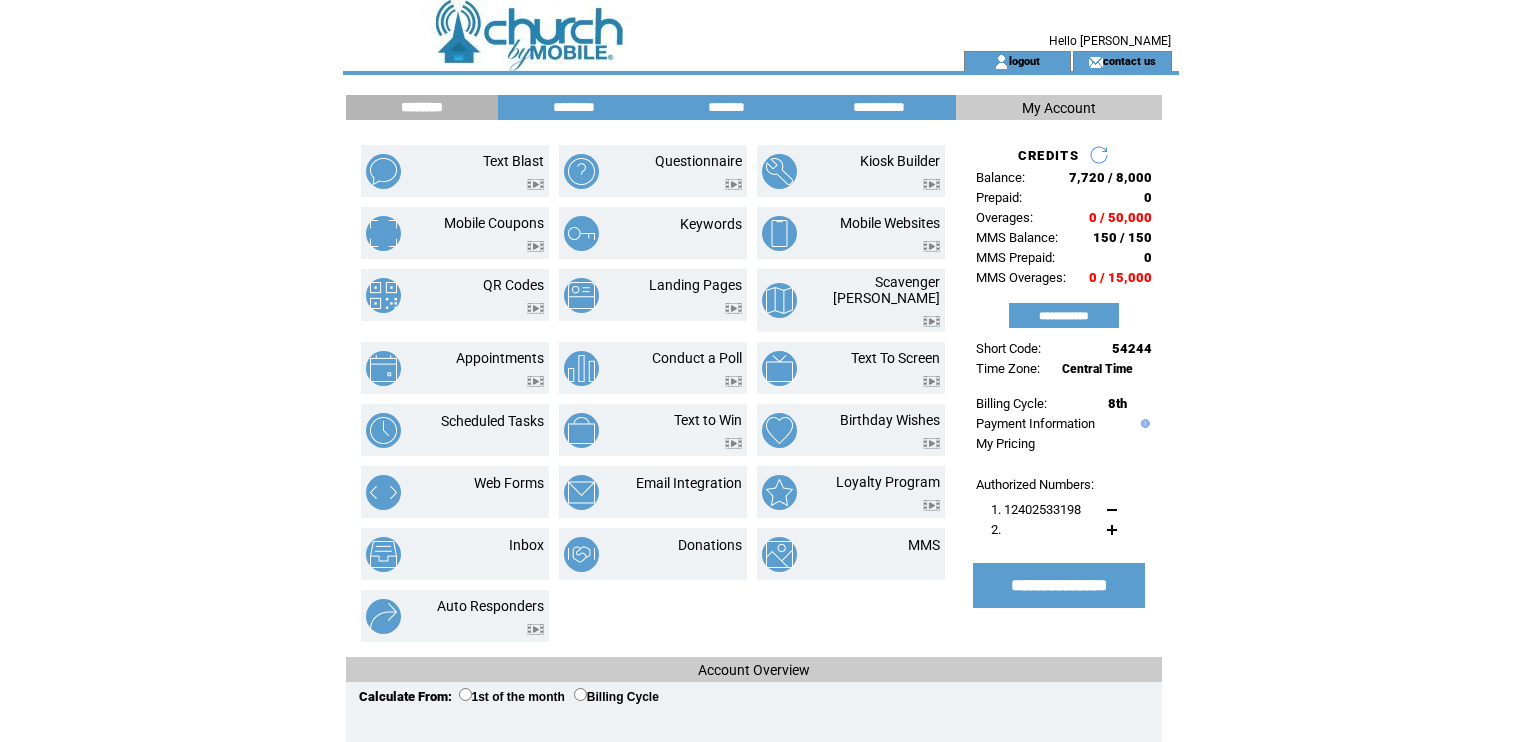scroll, scrollTop: 0, scrollLeft: 0, axis: both 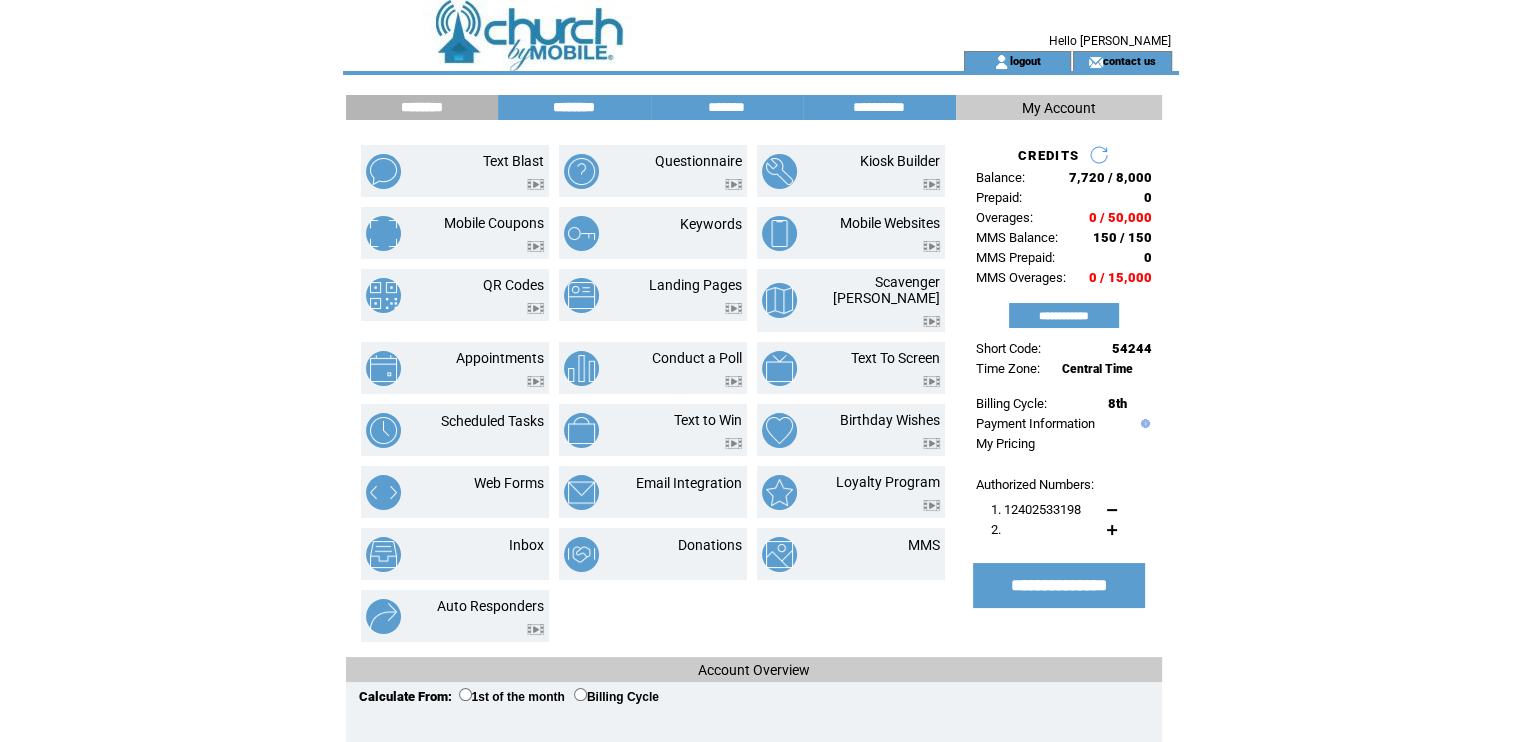 click on "********" at bounding box center [574, 107] 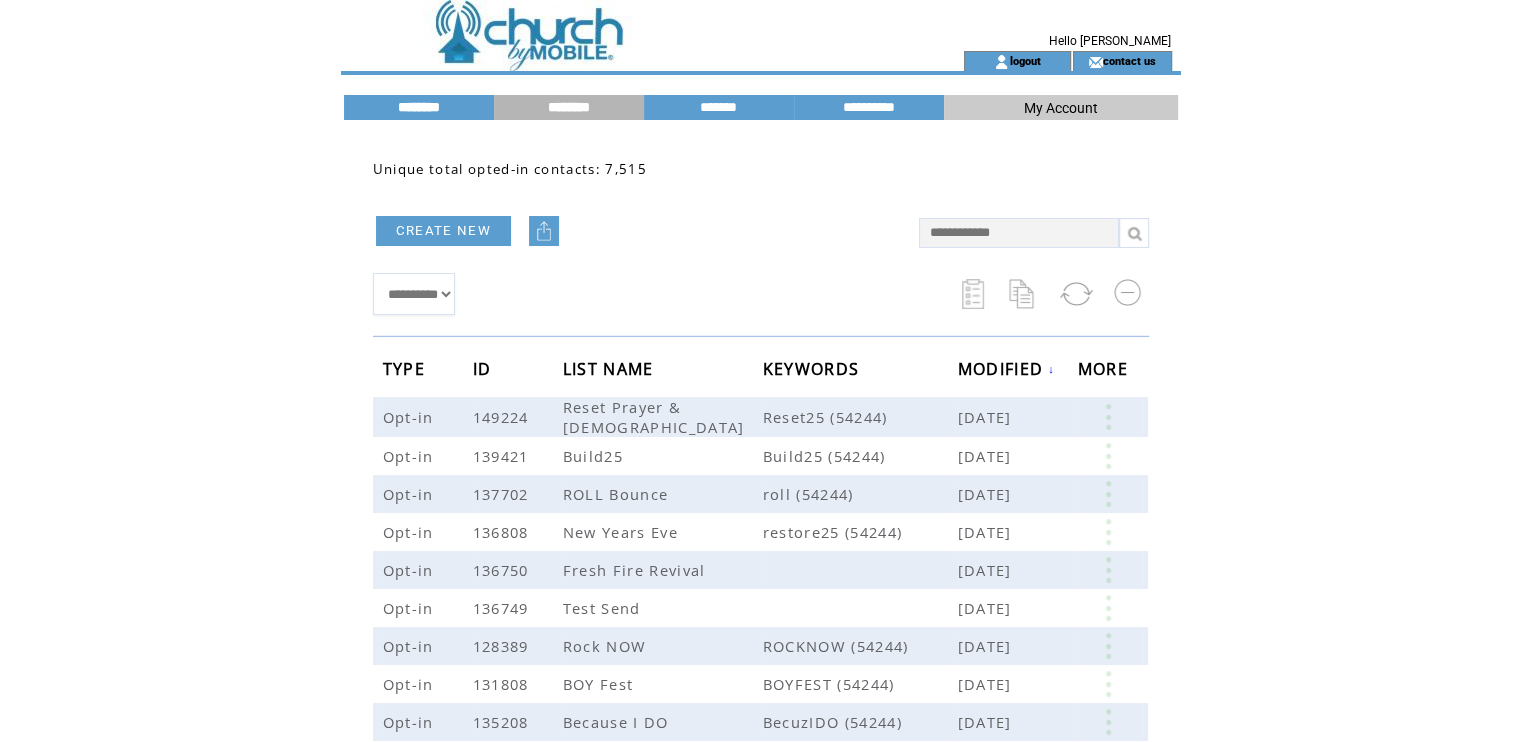 click on "********" at bounding box center [419, 107] 